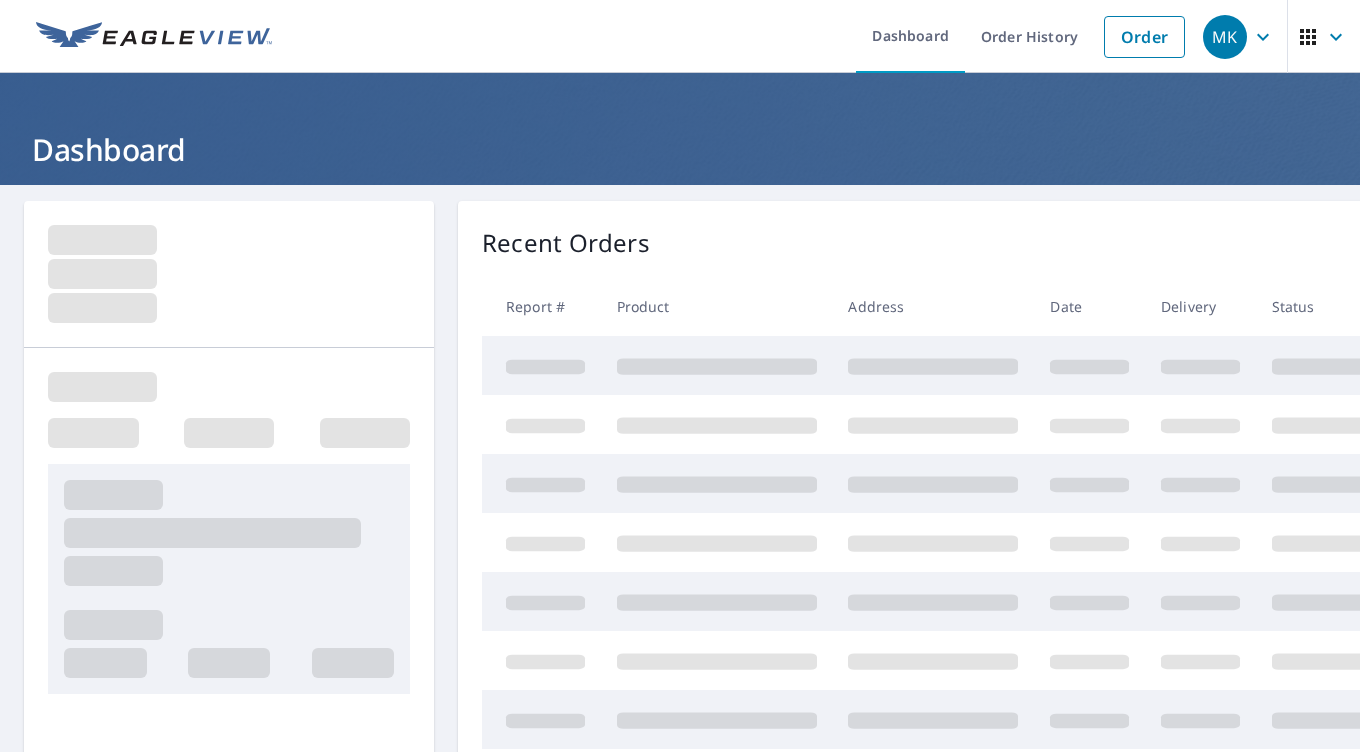 scroll, scrollTop: 0, scrollLeft: 0, axis: both 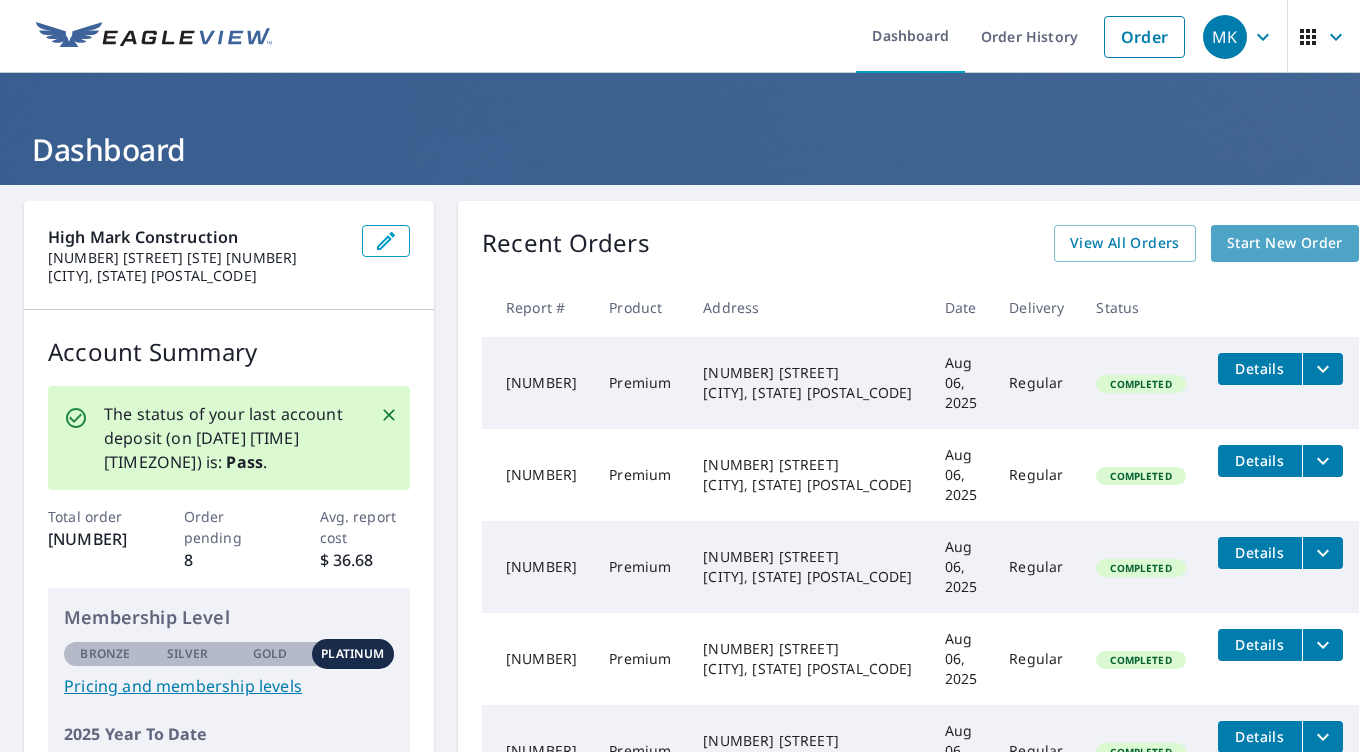 click on "Start New Order" at bounding box center (1285, 243) 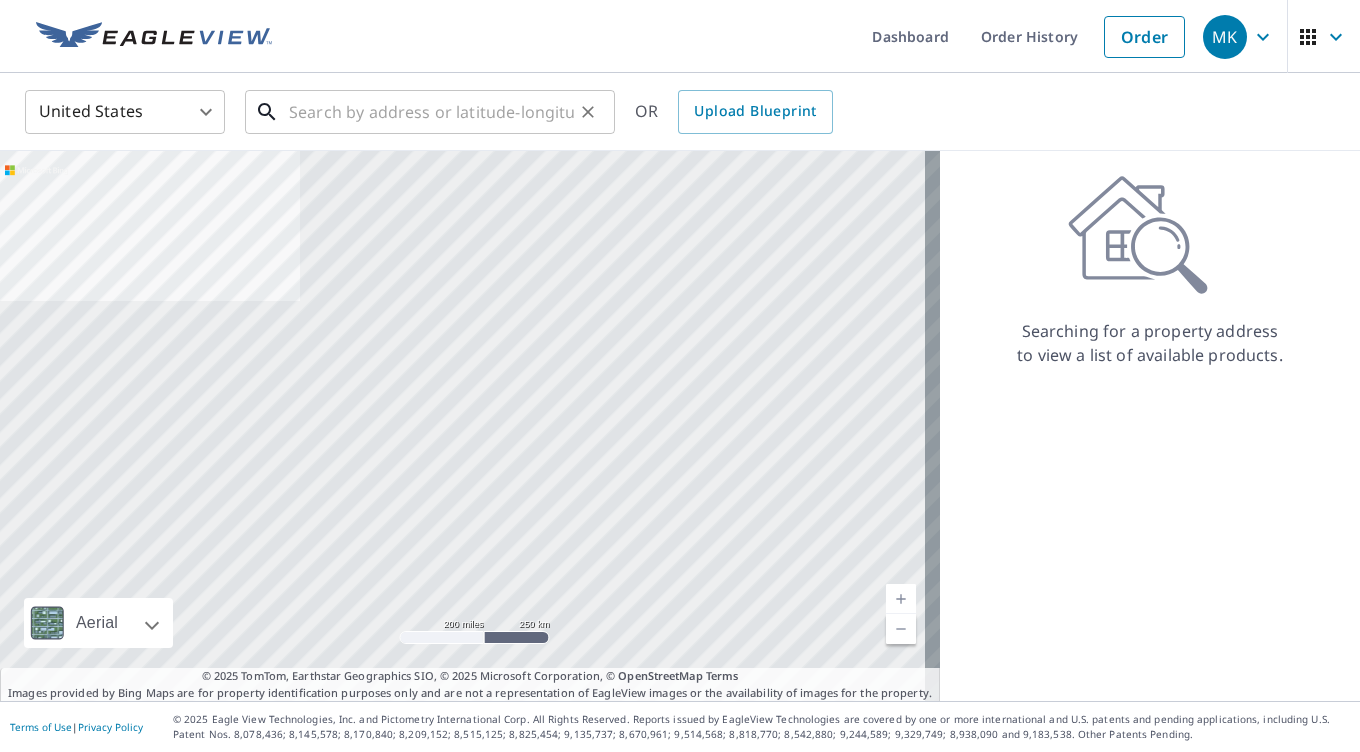click at bounding box center (431, 112) 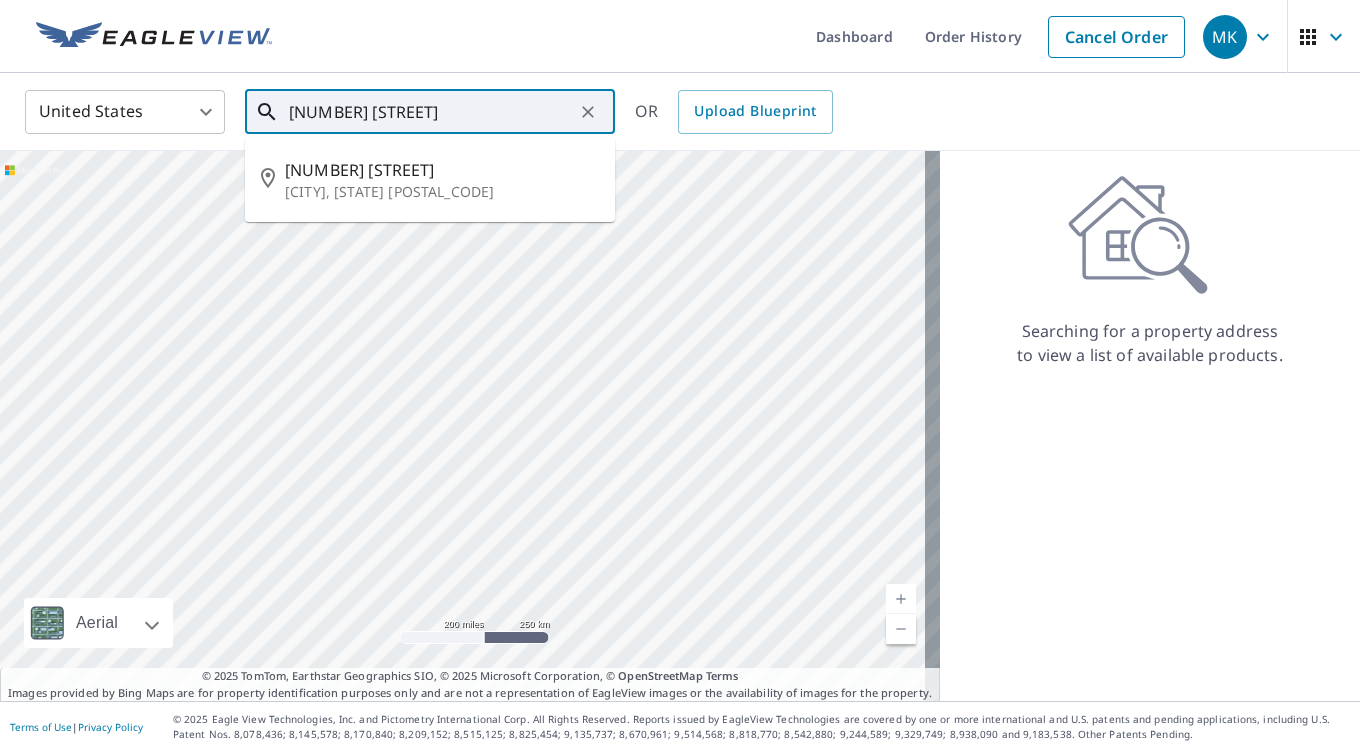 click on "[NUMBER] [STREET]" at bounding box center (431, 112) 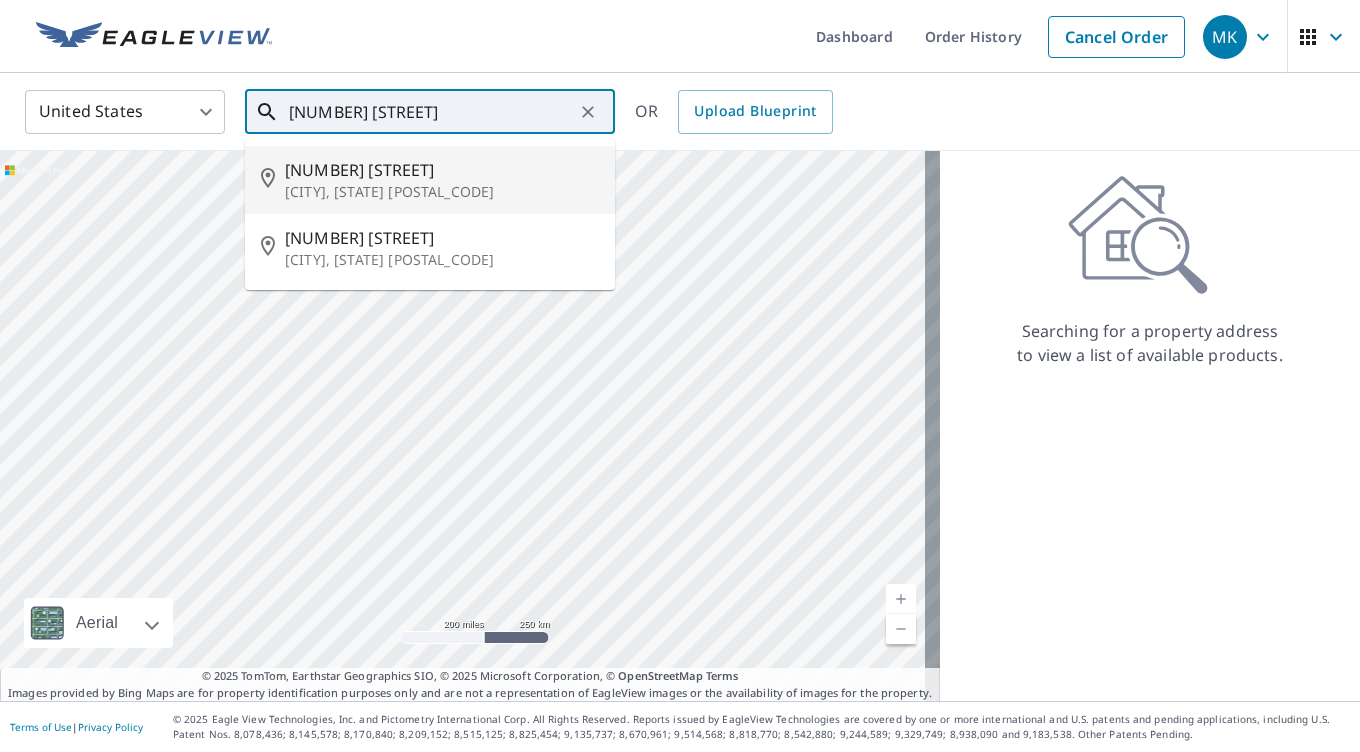 click on "[CITY], [STATE] [POSTAL_CODE]" at bounding box center [442, 192] 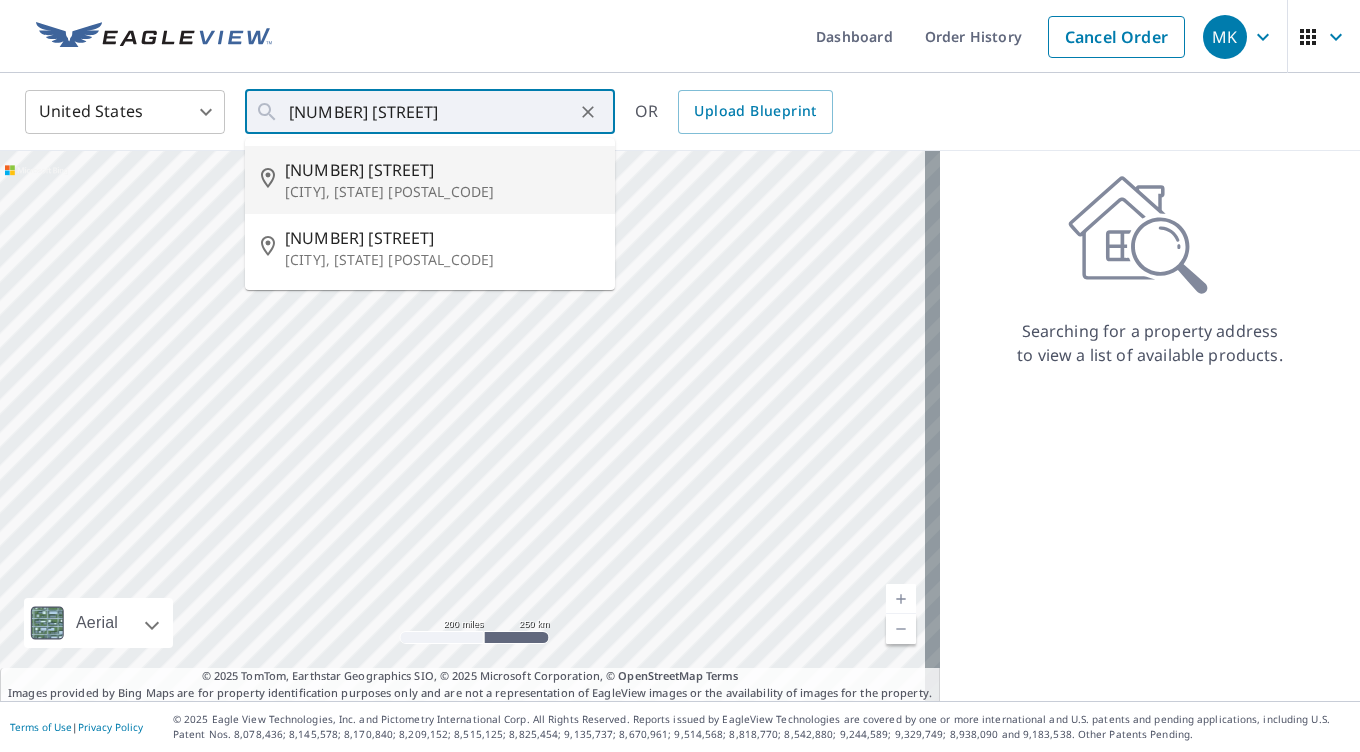 type on "[NUMBER] [STREET] [CITY], [STATE] [POSTAL_CODE]" 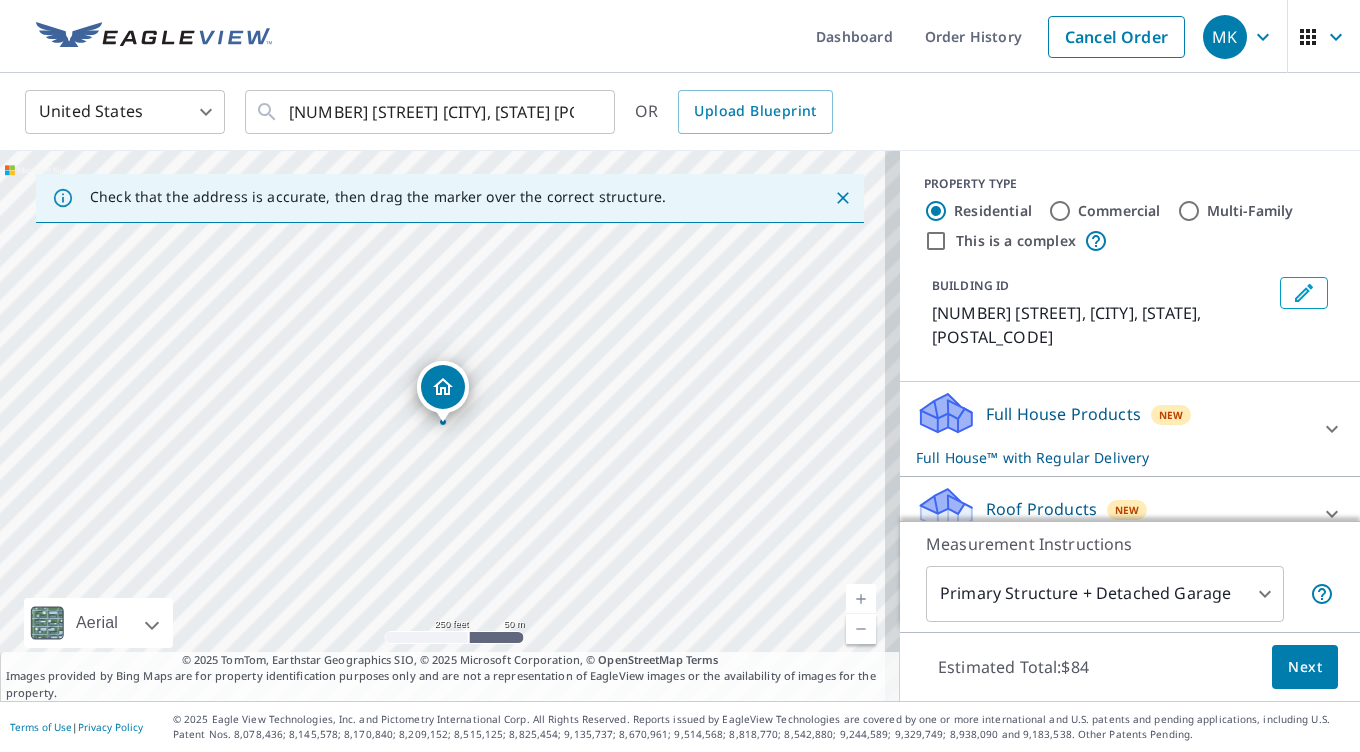 click 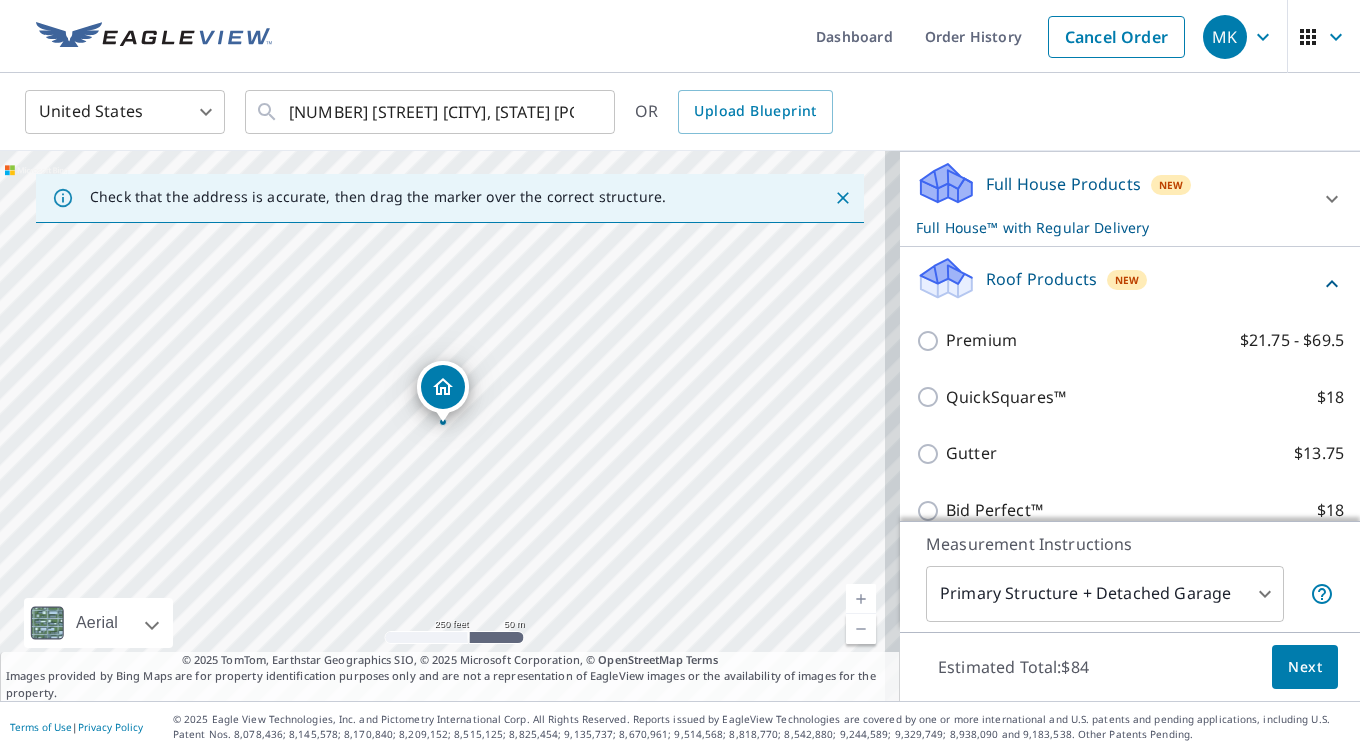 scroll, scrollTop: 231, scrollLeft: 0, axis: vertical 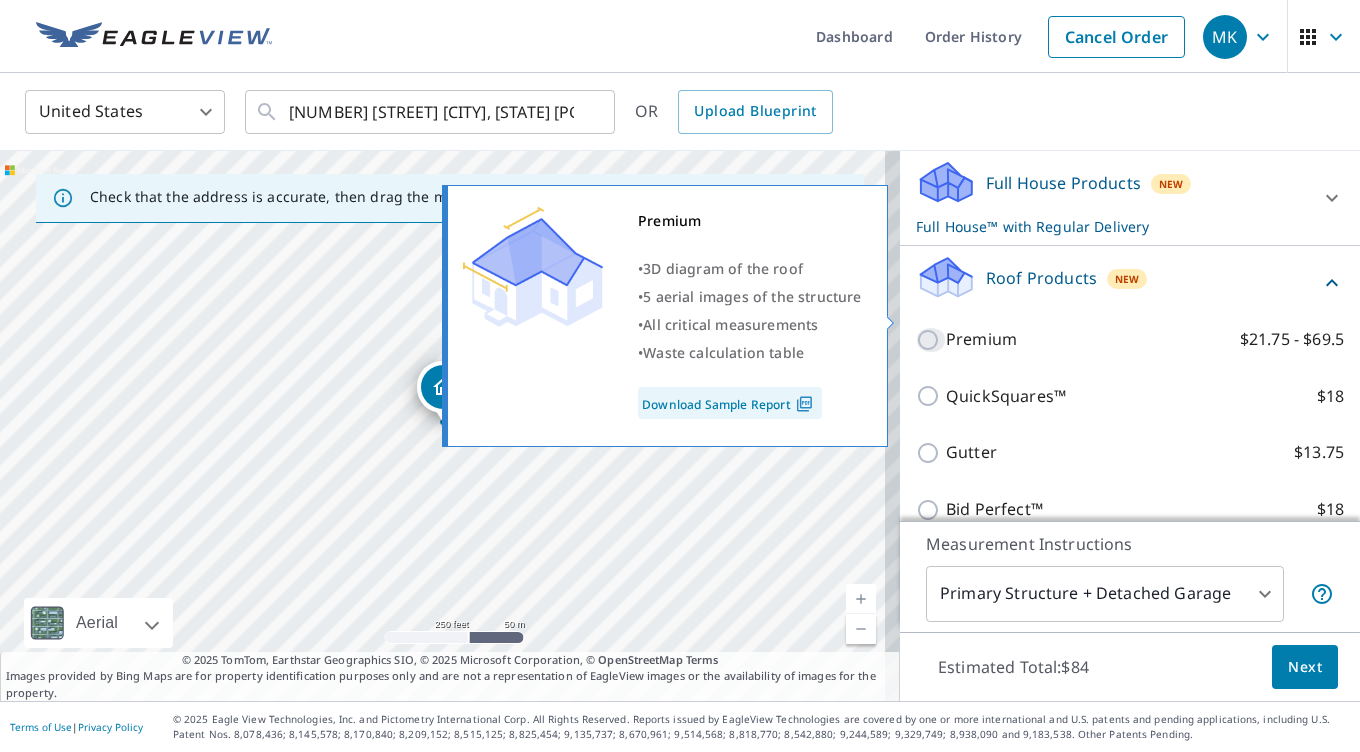 click on "Premium $21.75 - $69.5" at bounding box center (931, 340) 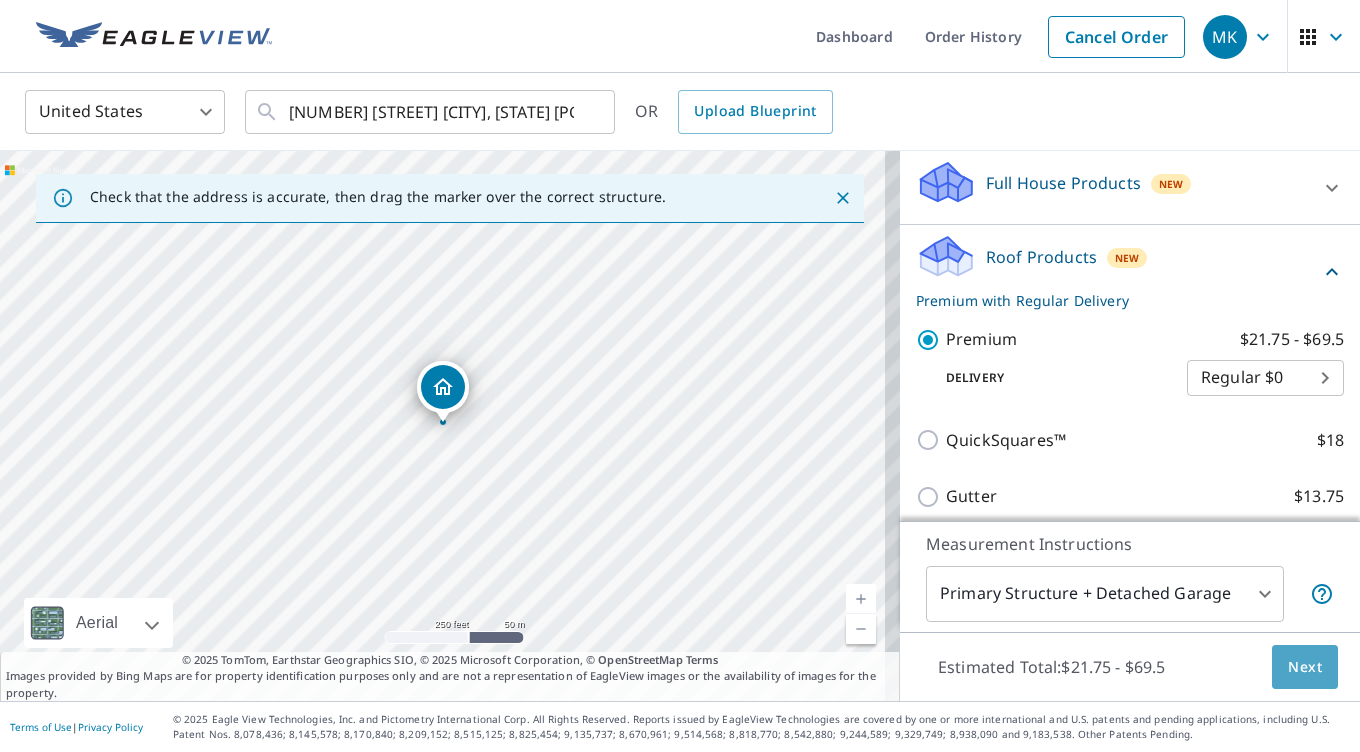 click on "Next" at bounding box center (1305, 667) 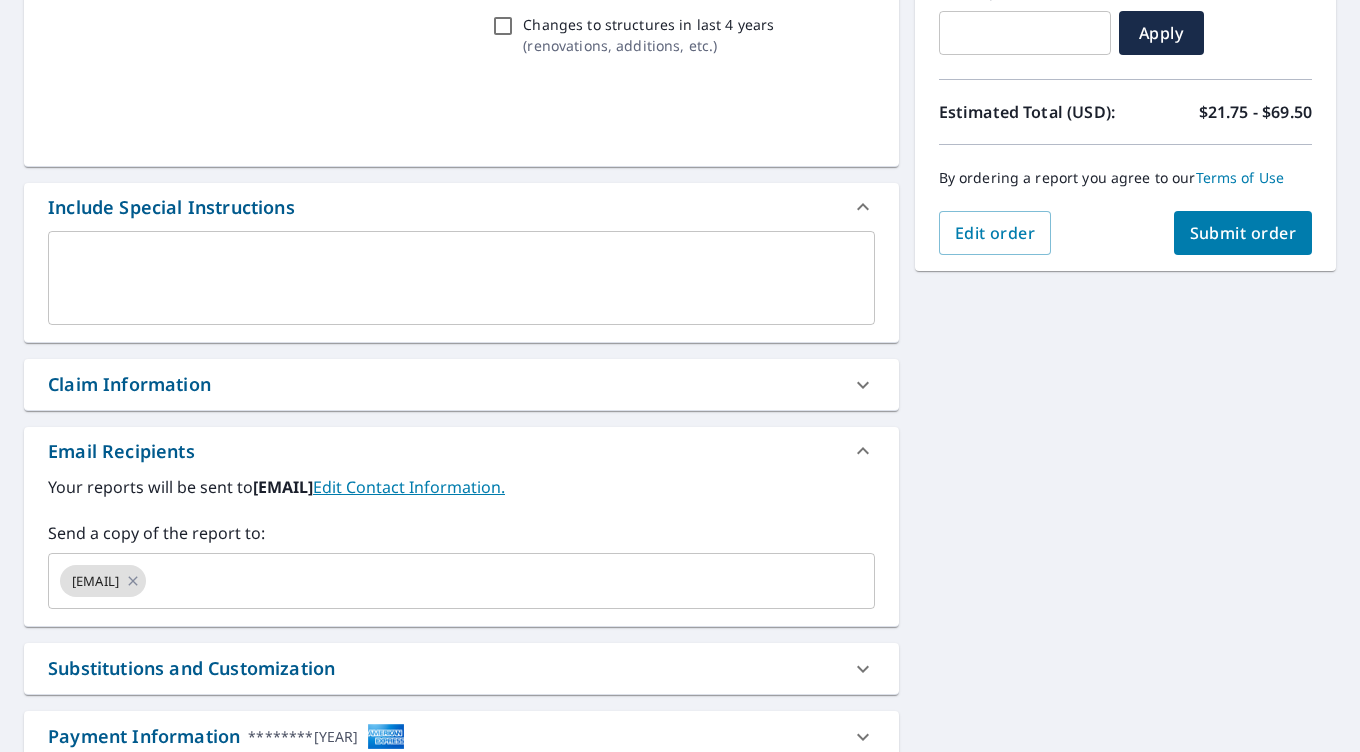 scroll, scrollTop: 455, scrollLeft: 0, axis: vertical 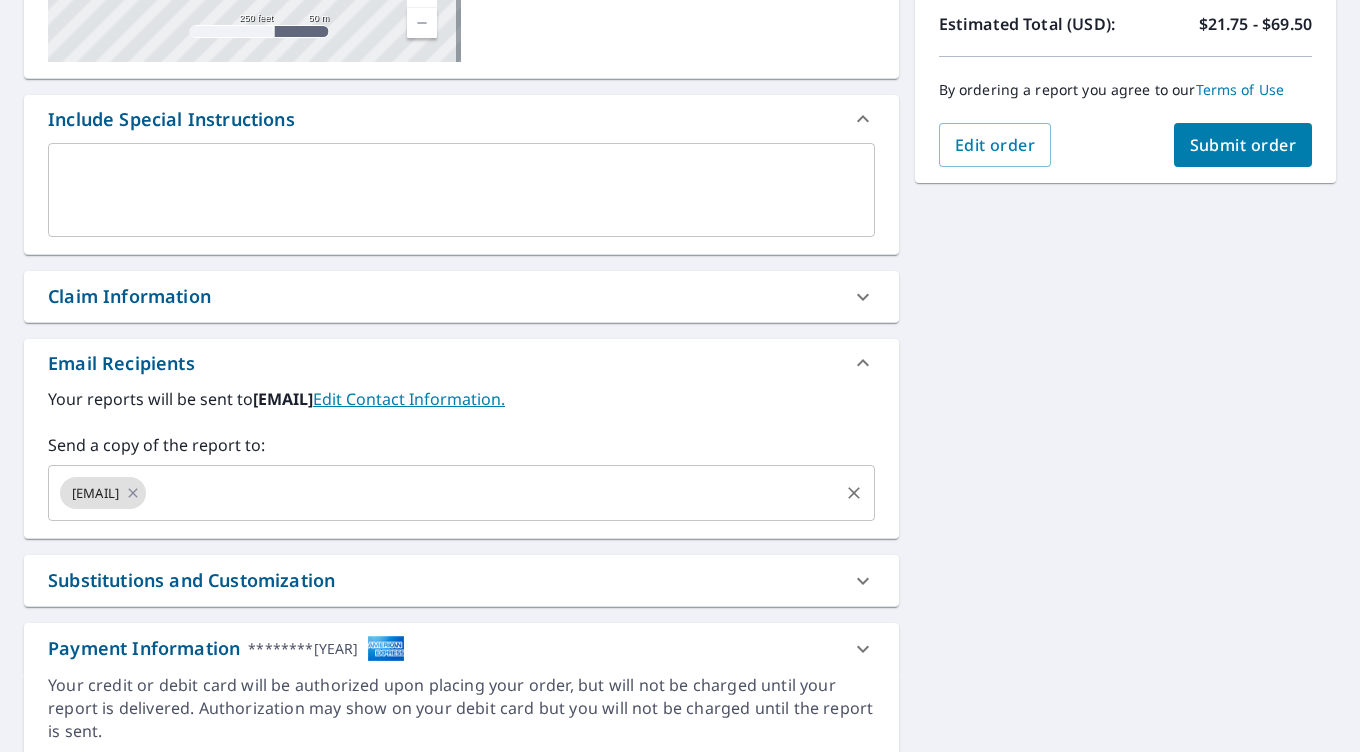 click at bounding box center [492, 493] 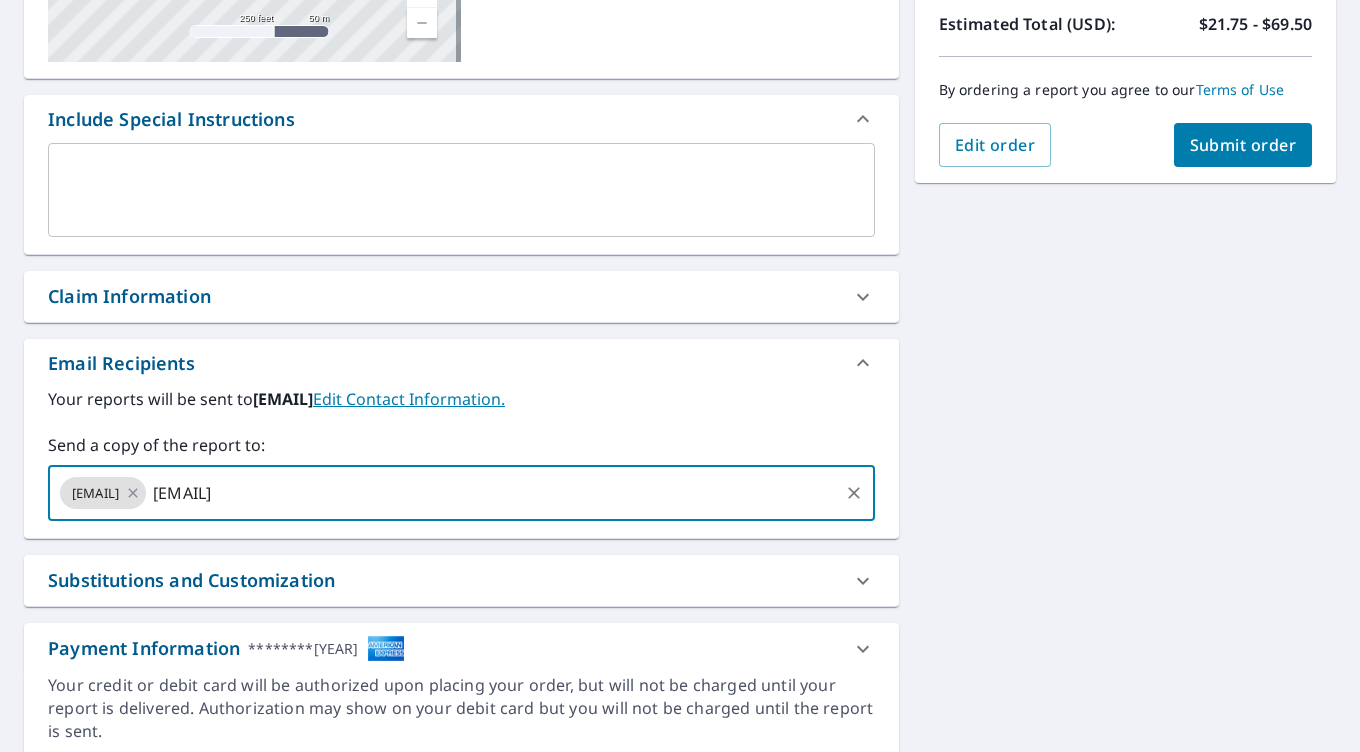 type on "[EMAIL]" 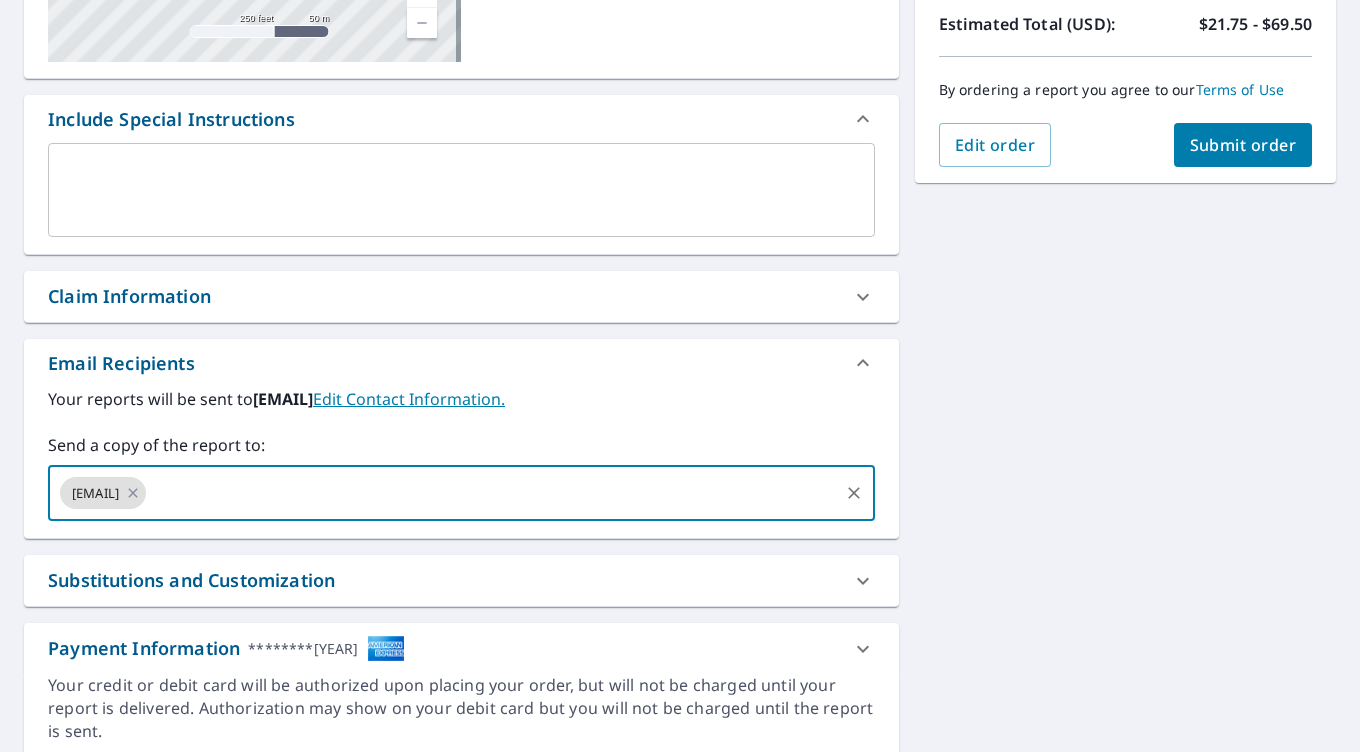 click on "Submit order" at bounding box center (1243, 145) 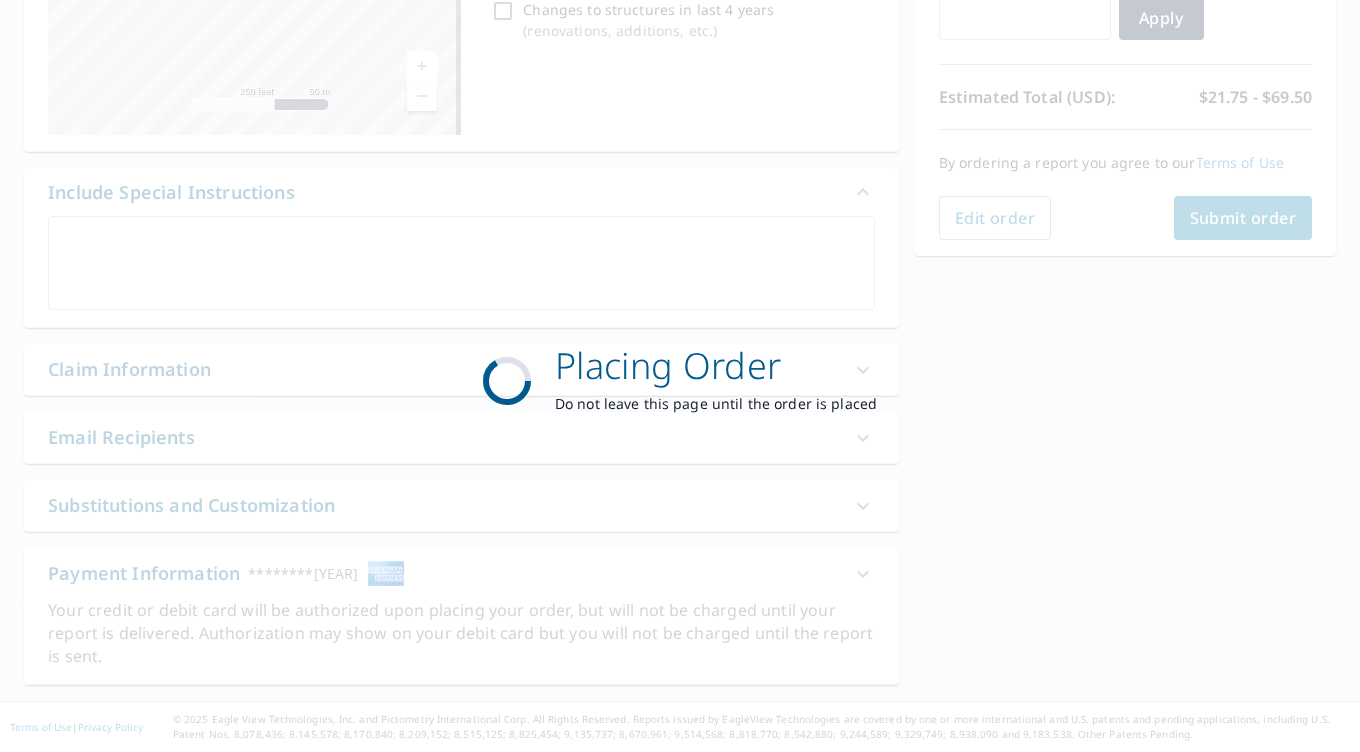 scroll, scrollTop: 381, scrollLeft: 0, axis: vertical 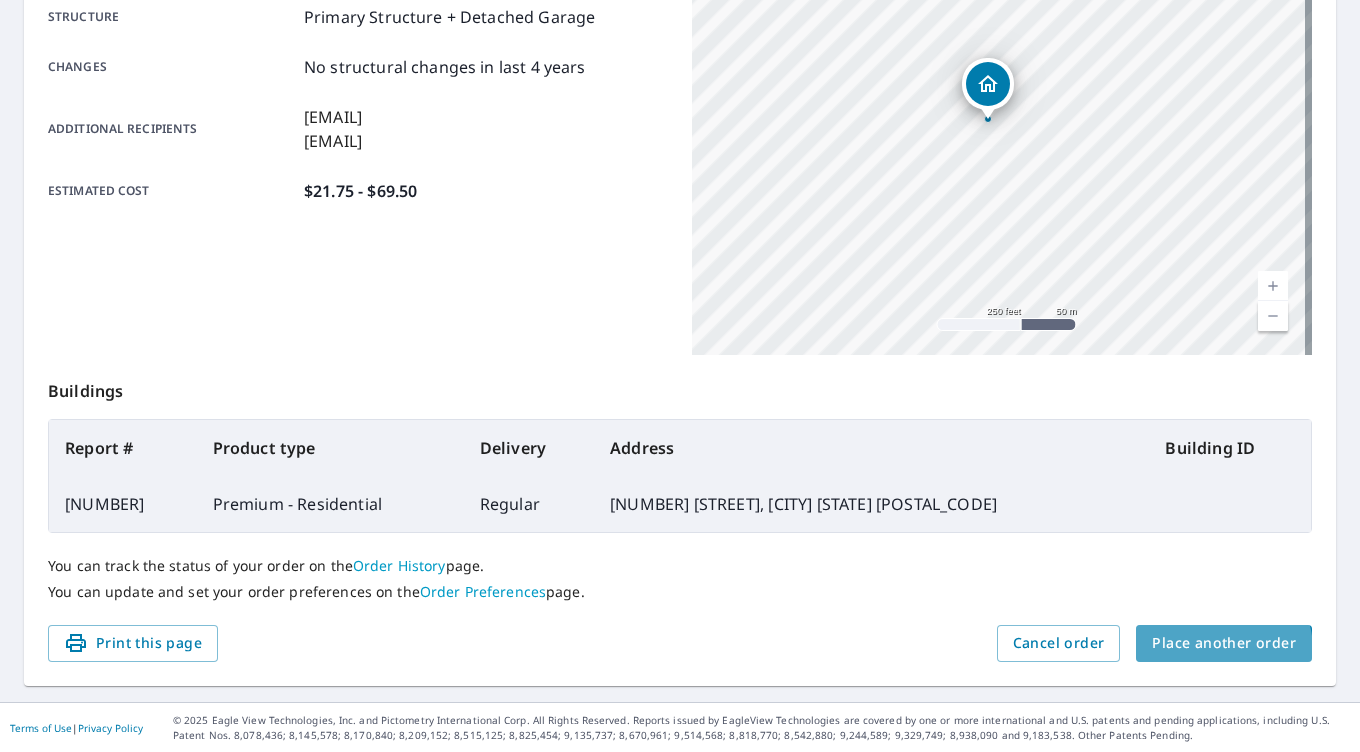 click on "Place another order" at bounding box center (1224, 643) 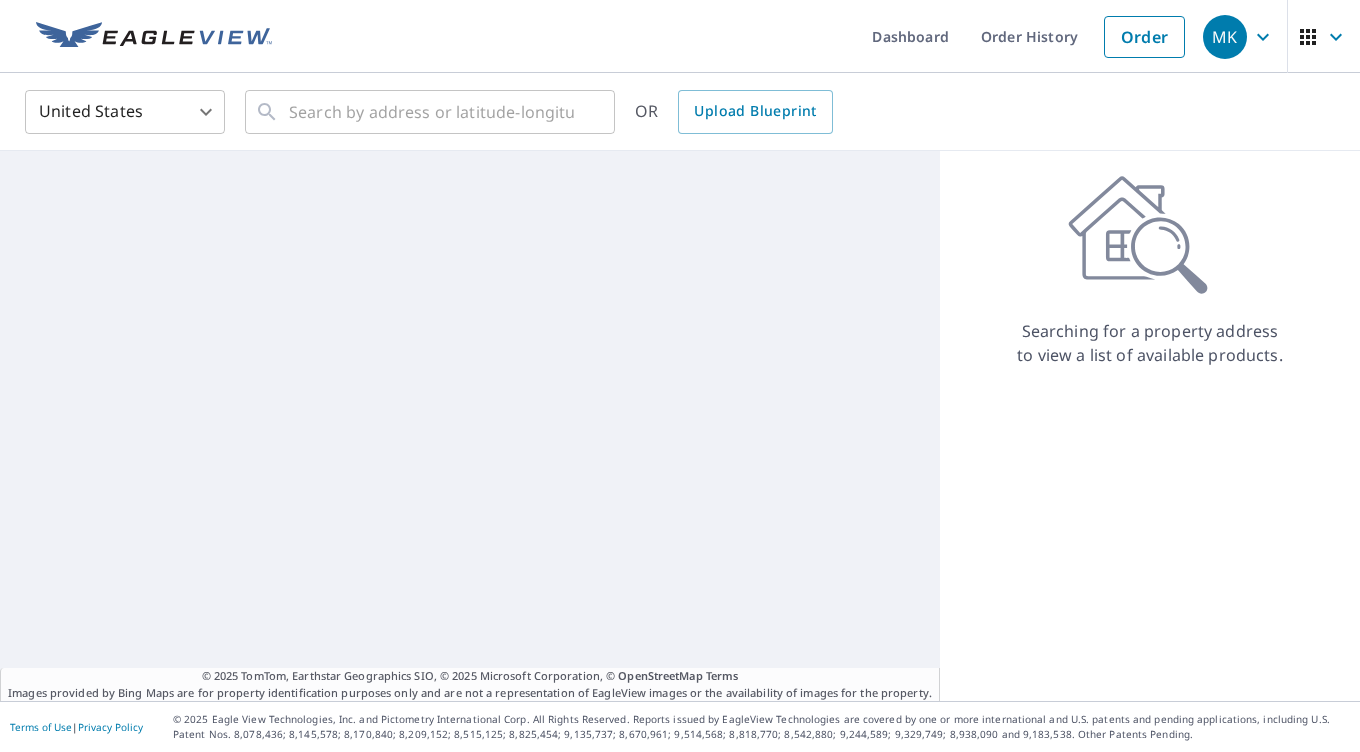 scroll, scrollTop: 0, scrollLeft: 0, axis: both 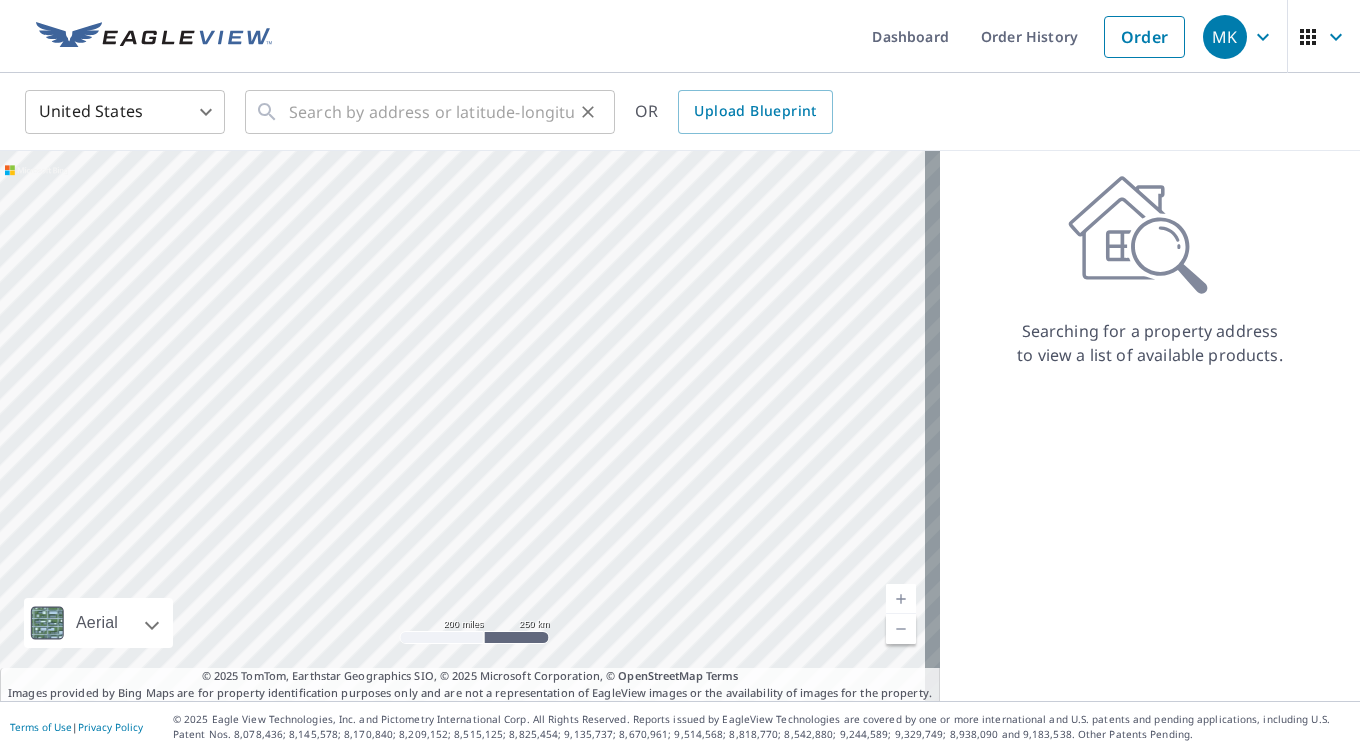 click on "​" at bounding box center (430, 112) 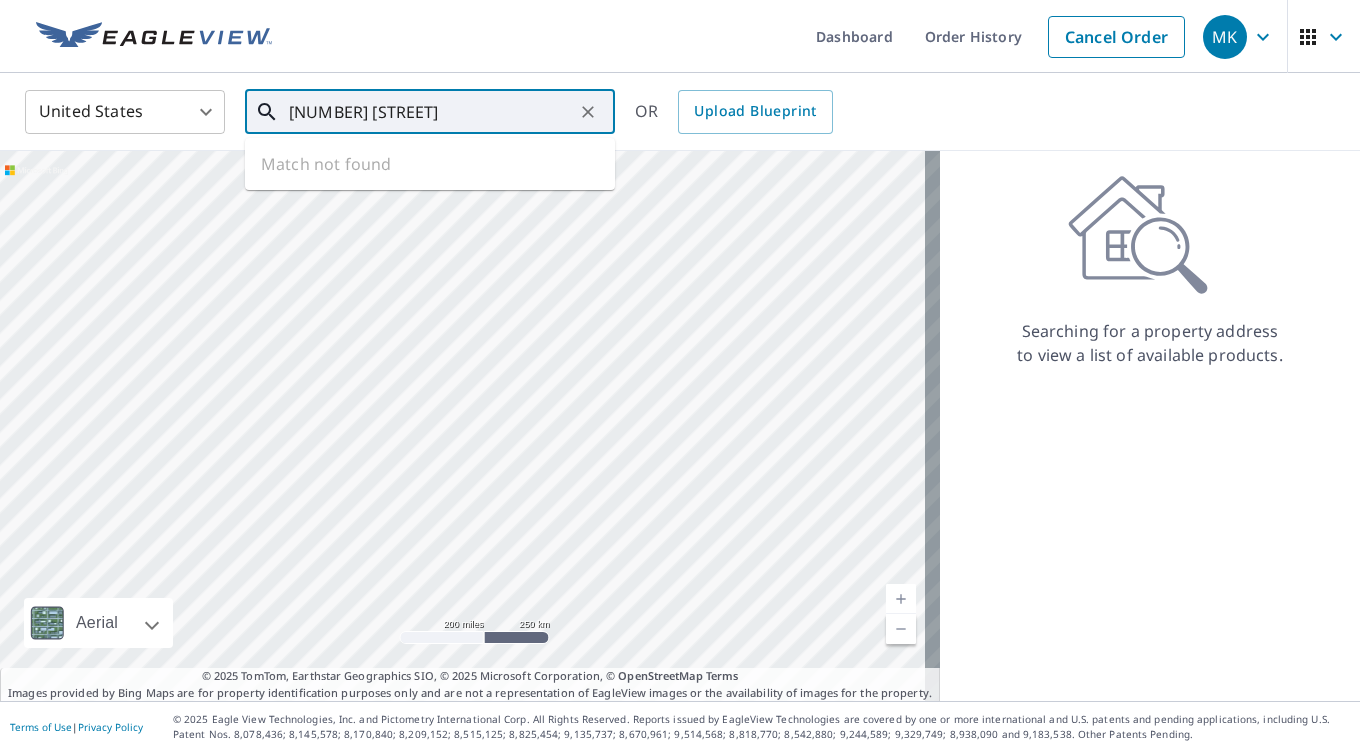 click on "[NUMBER] [STREET]" at bounding box center (431, 112) 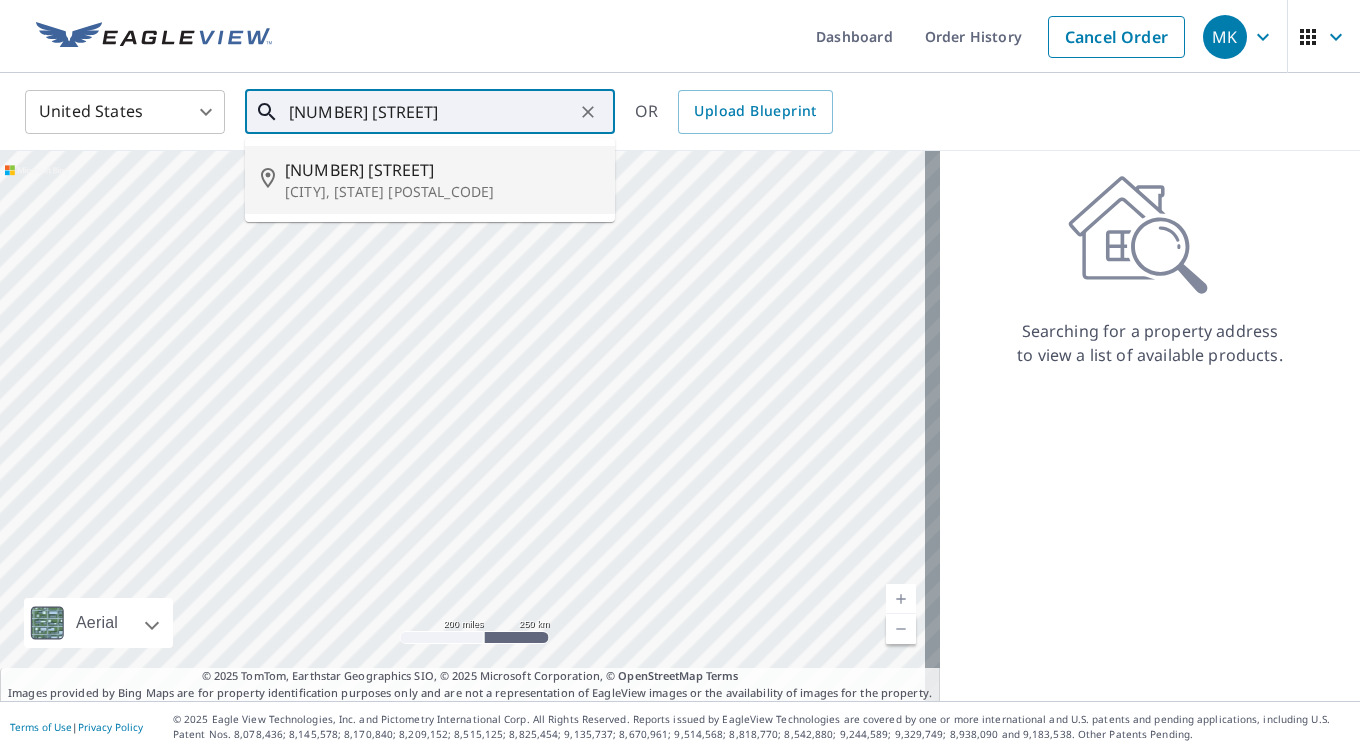 click on "[CITY], [STATE] [POSTAL_CODE]" at bounding box center (442, 192) 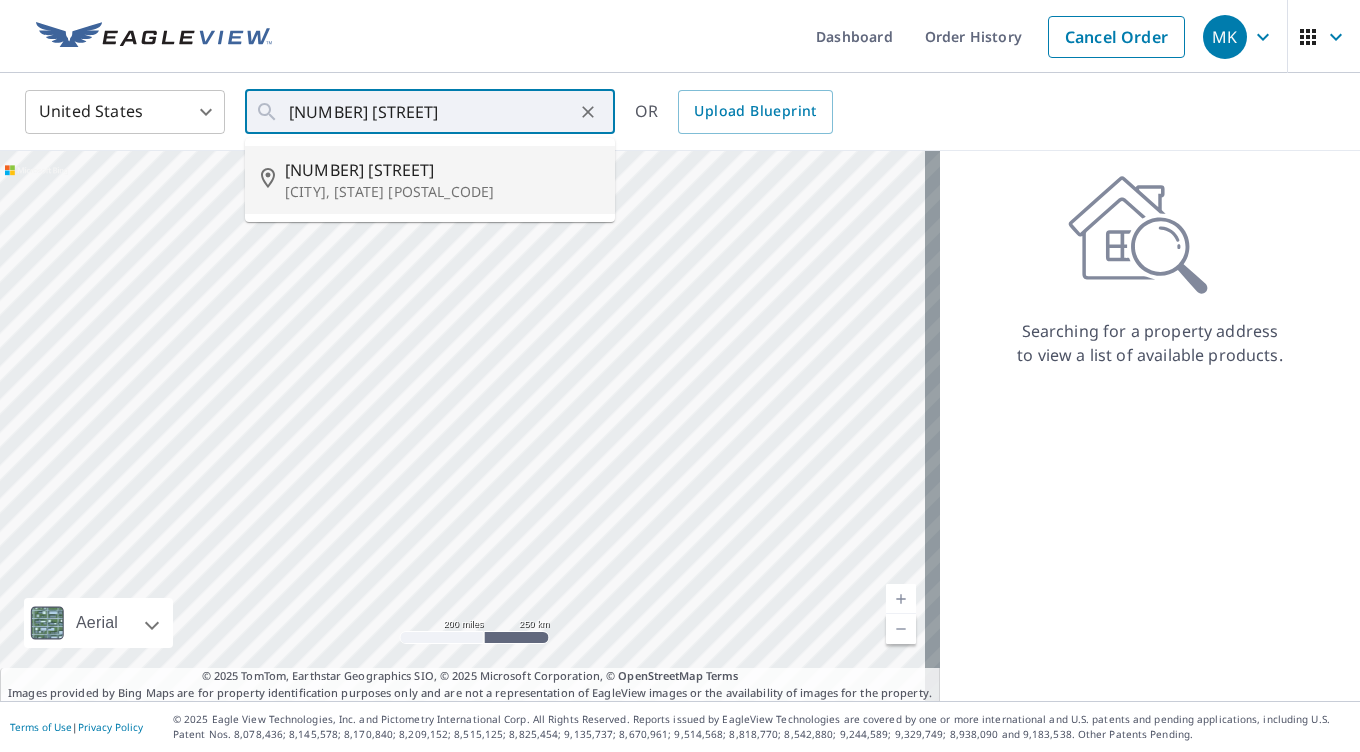 type on "[NUMBER] [STREET] [CITY], [STATE] [POSTAL_CODE]" 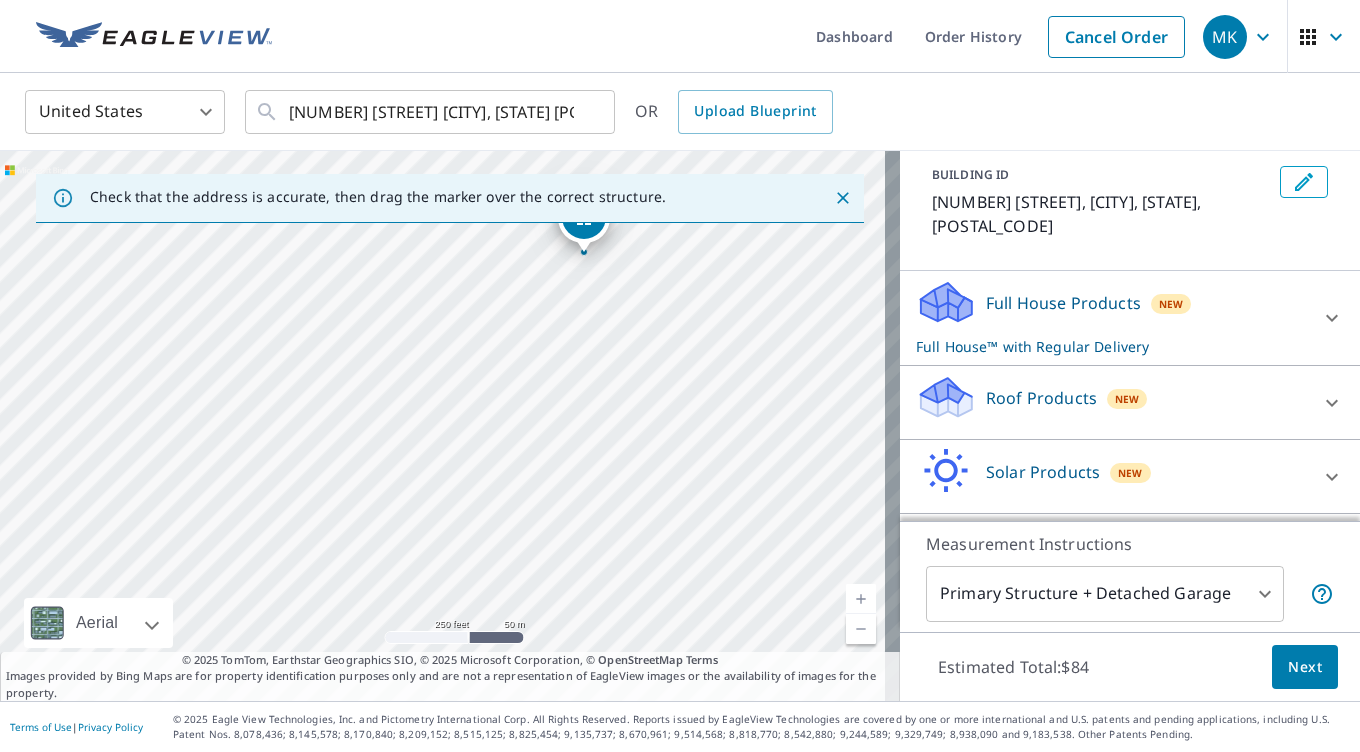 scroll, scrollTop: 112, scrollLeft: 0, axis: vertical 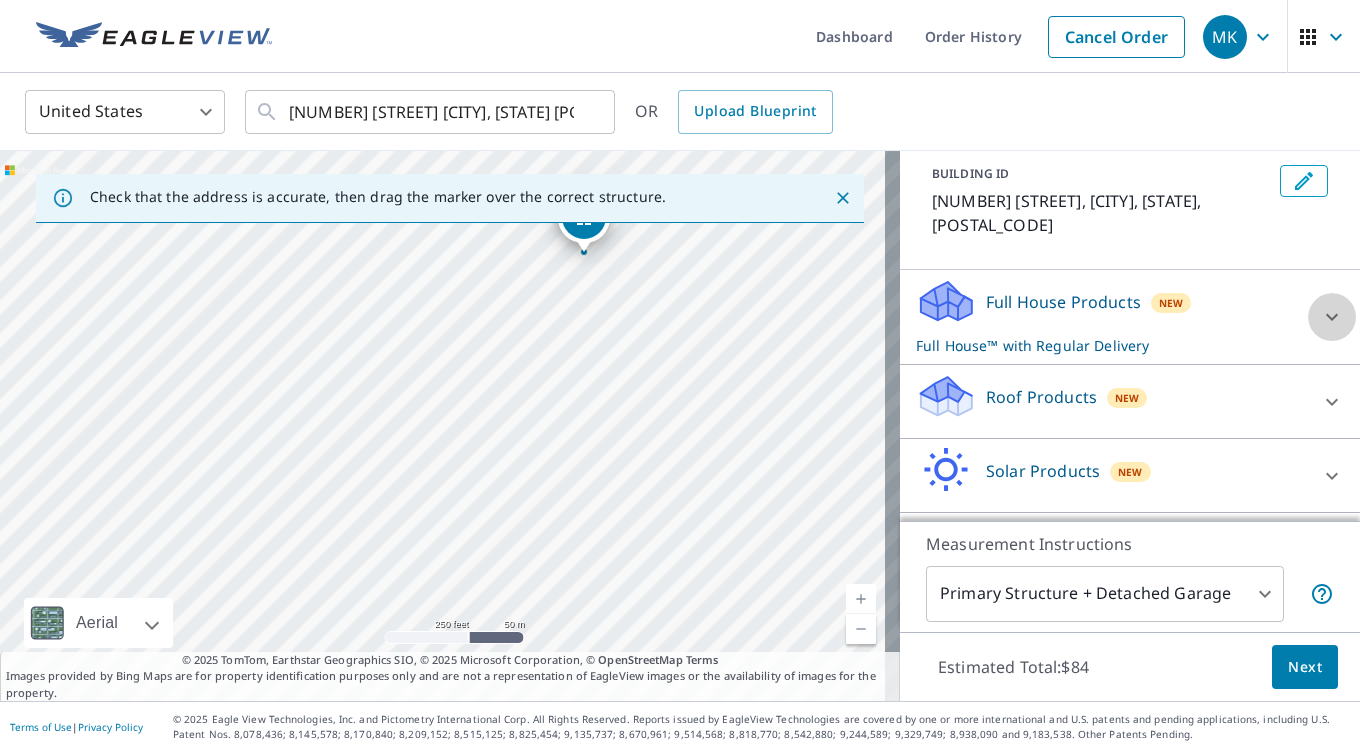 click 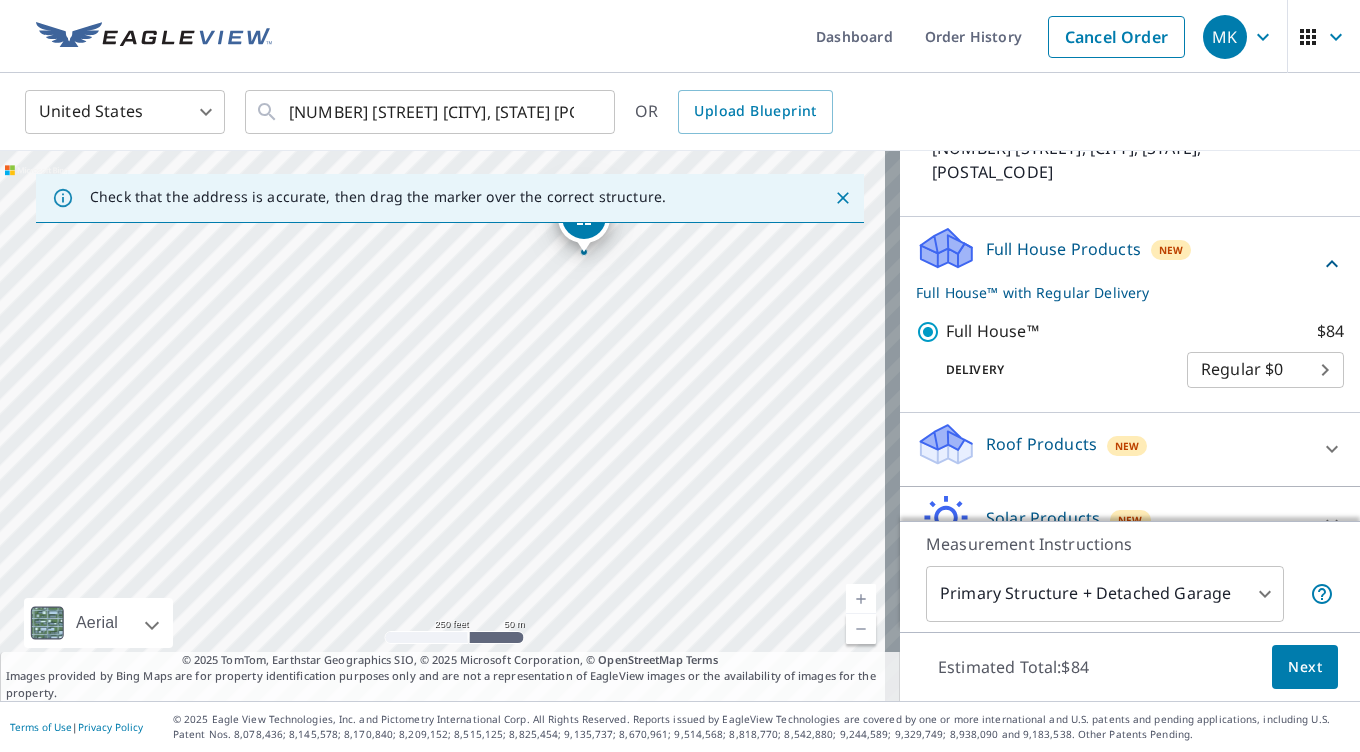 scroll, scrollTop: 255, scrollLeft: 0, axis: vertical 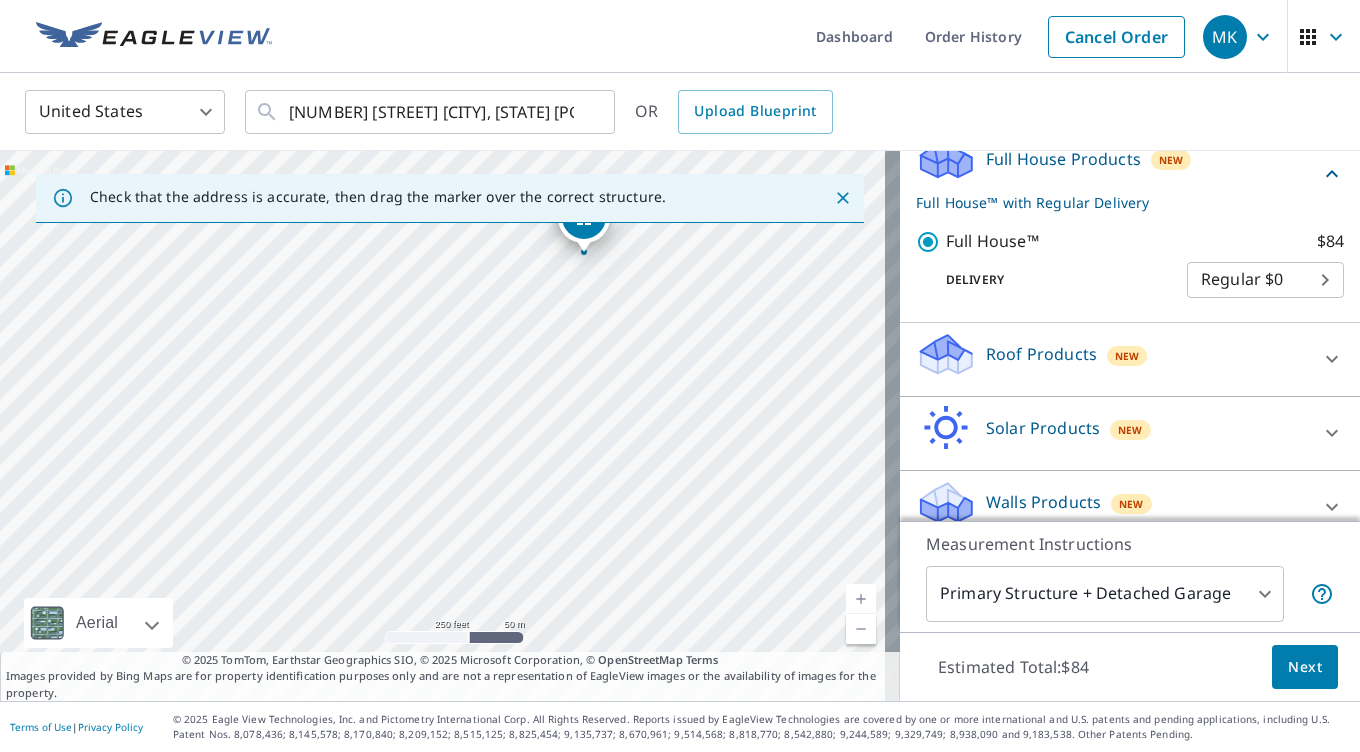 click on "Next" at bounding box center [1305, 667] 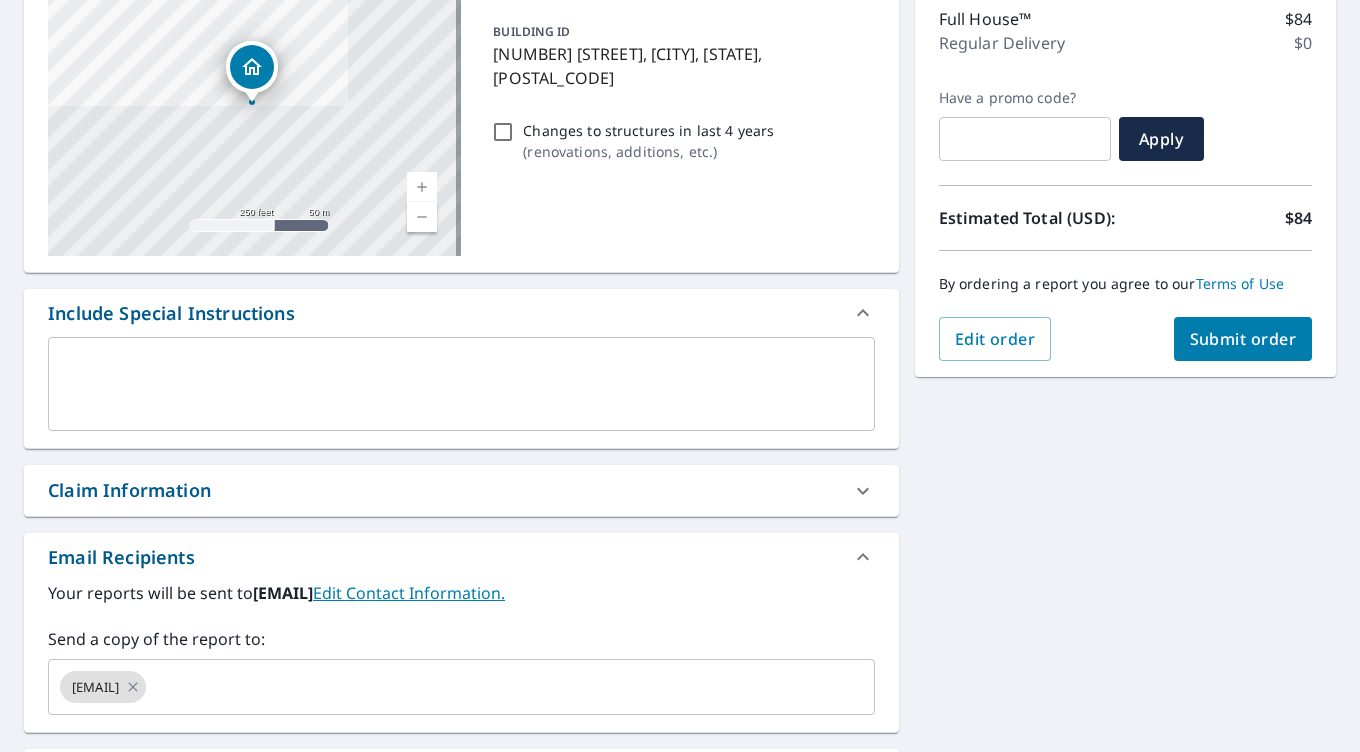 scroll, scrollTop: 262, scrollLeft: 0, axis: vertical 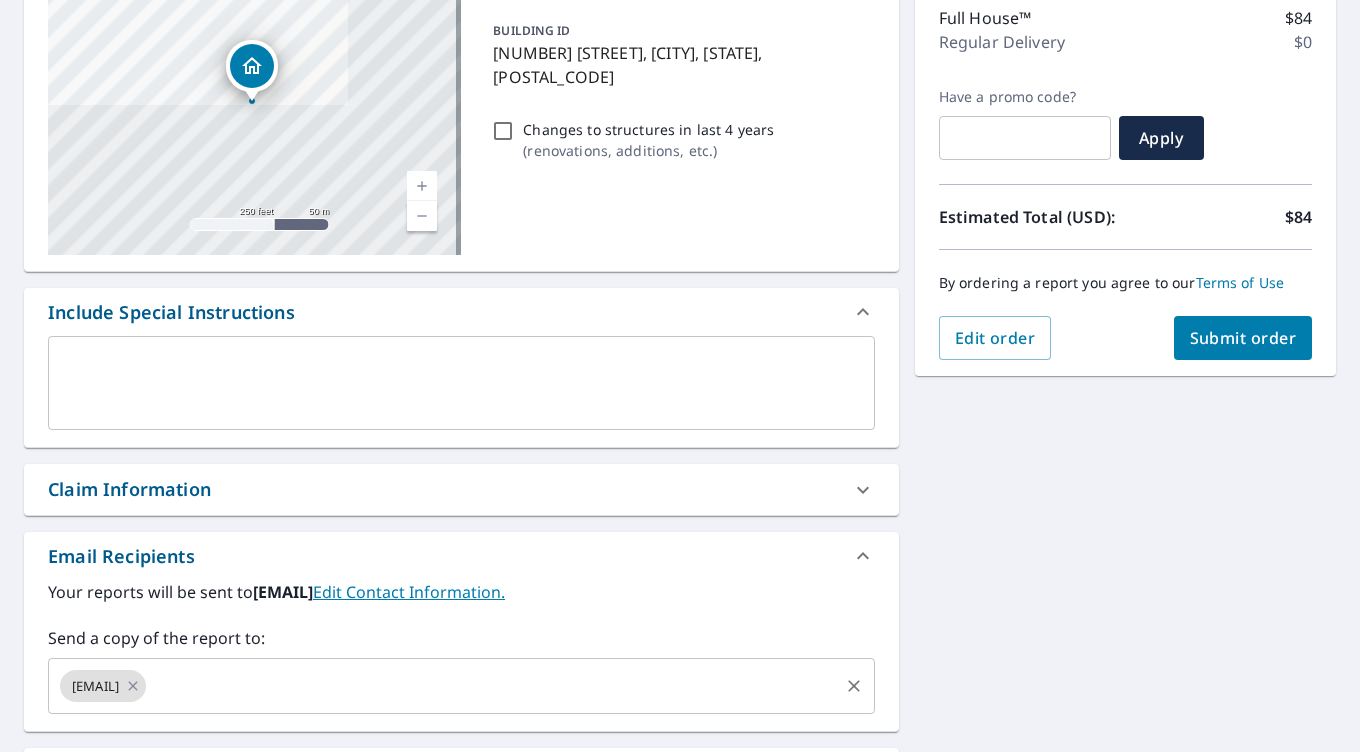 click at bounding box center [492, 686] 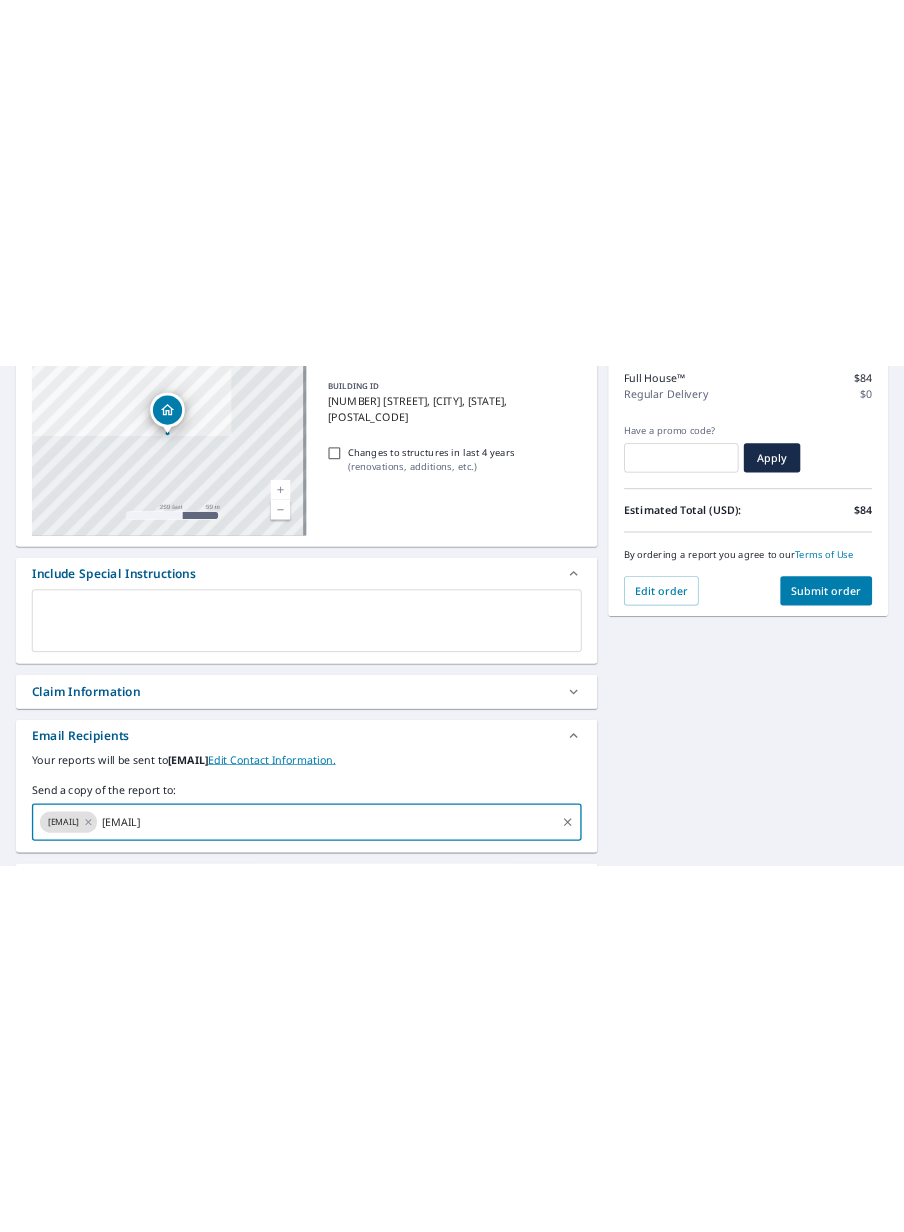 scroll, scrollTop: 0, scrollLeft: 0, axis: both 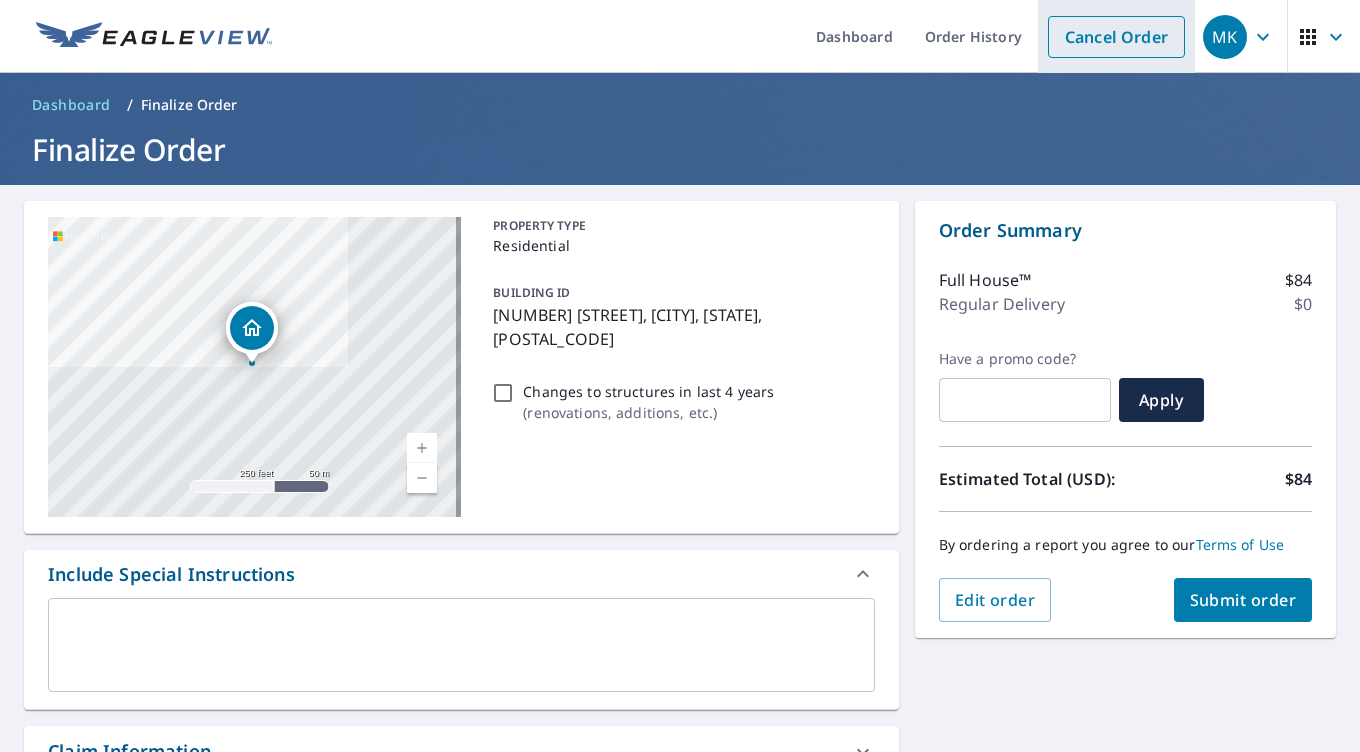 type on "[EMAIL]" 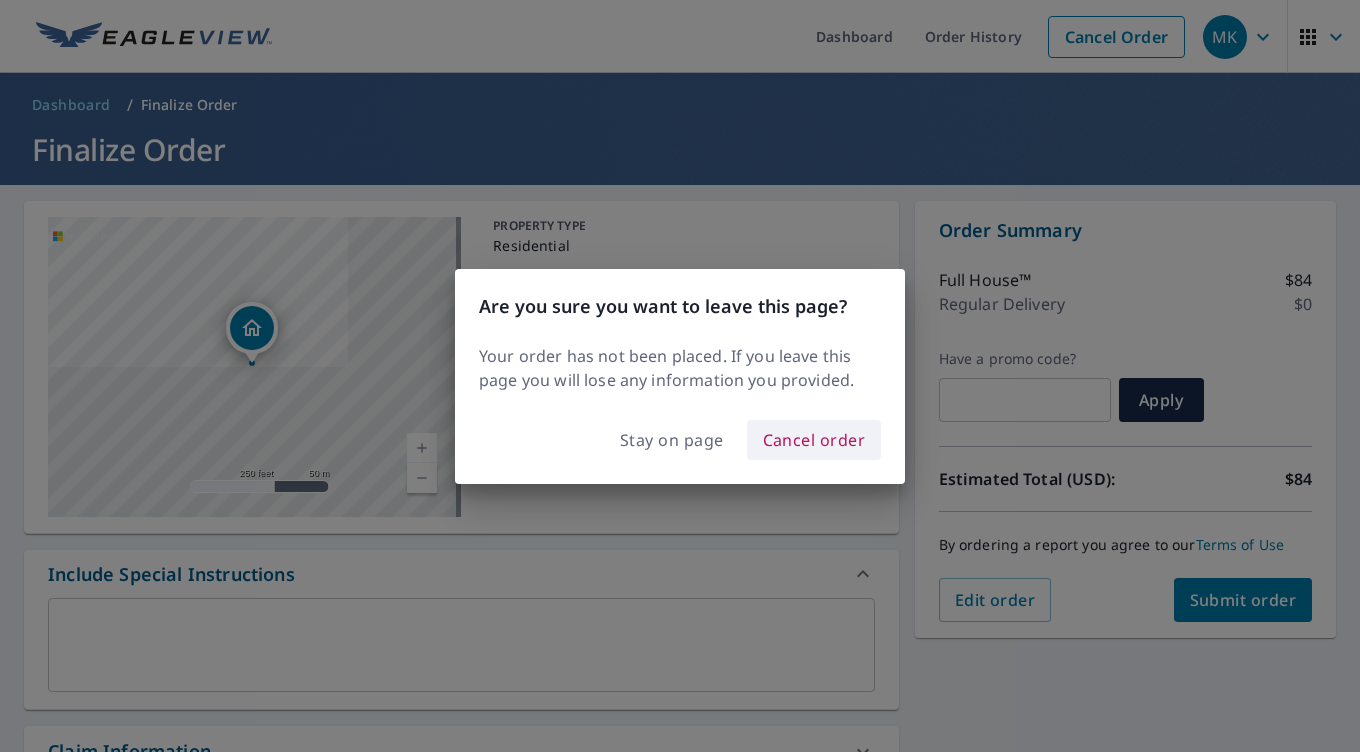 click on "Cancel order" at bounding box center [814, 440] 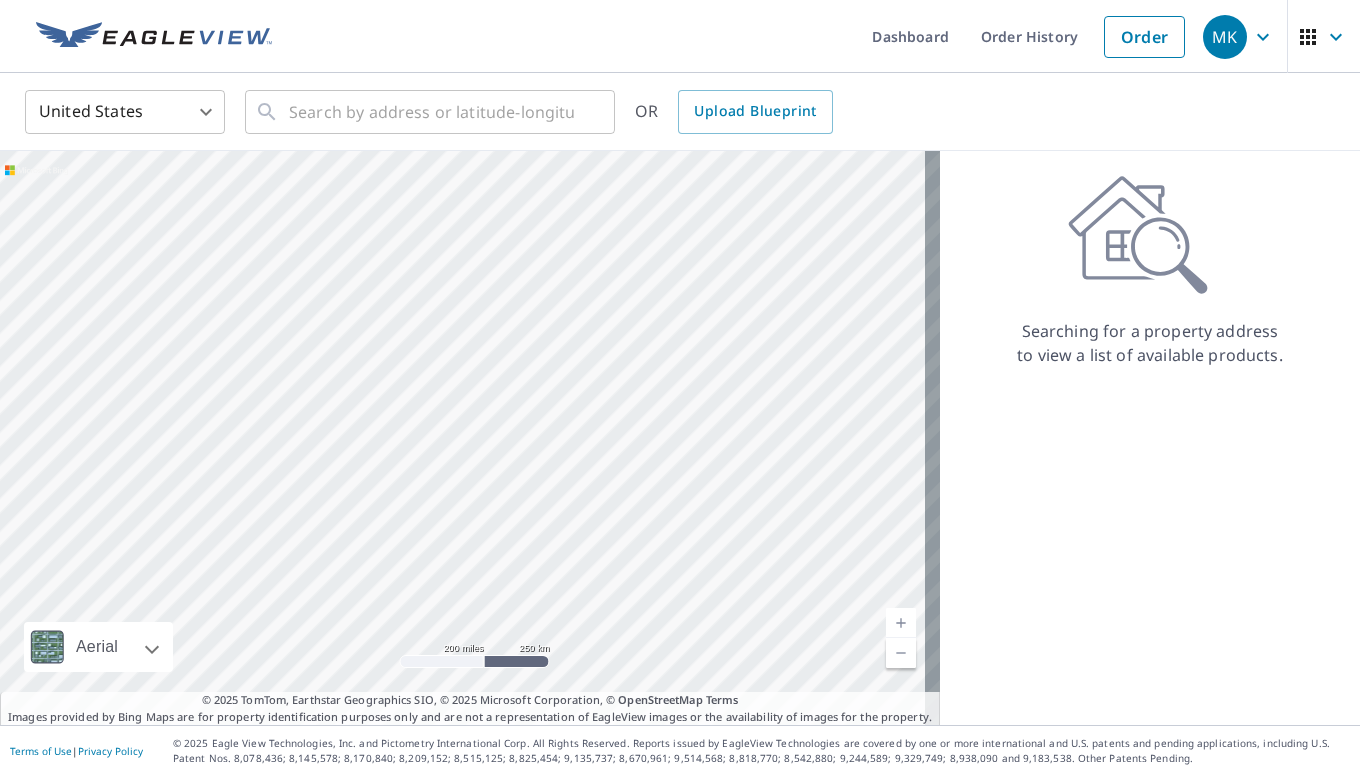 click on "Dashboard Order History Order" at bounding box center (739, 36) 